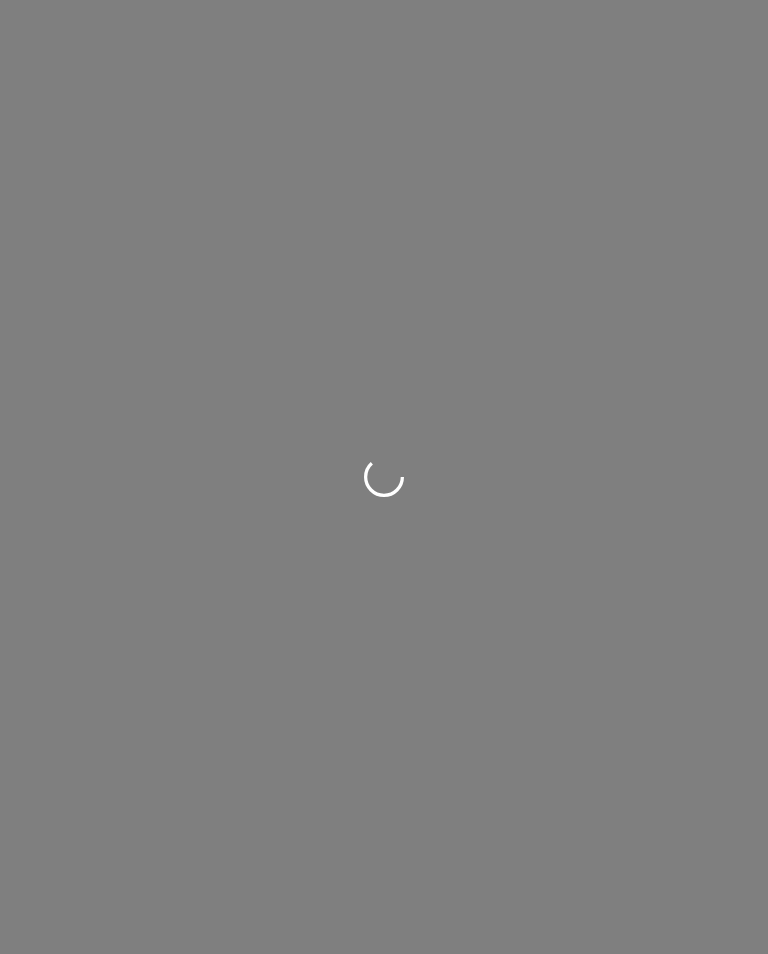 scroll, scrollTop: 0, scrollLeft: 0, axis: both 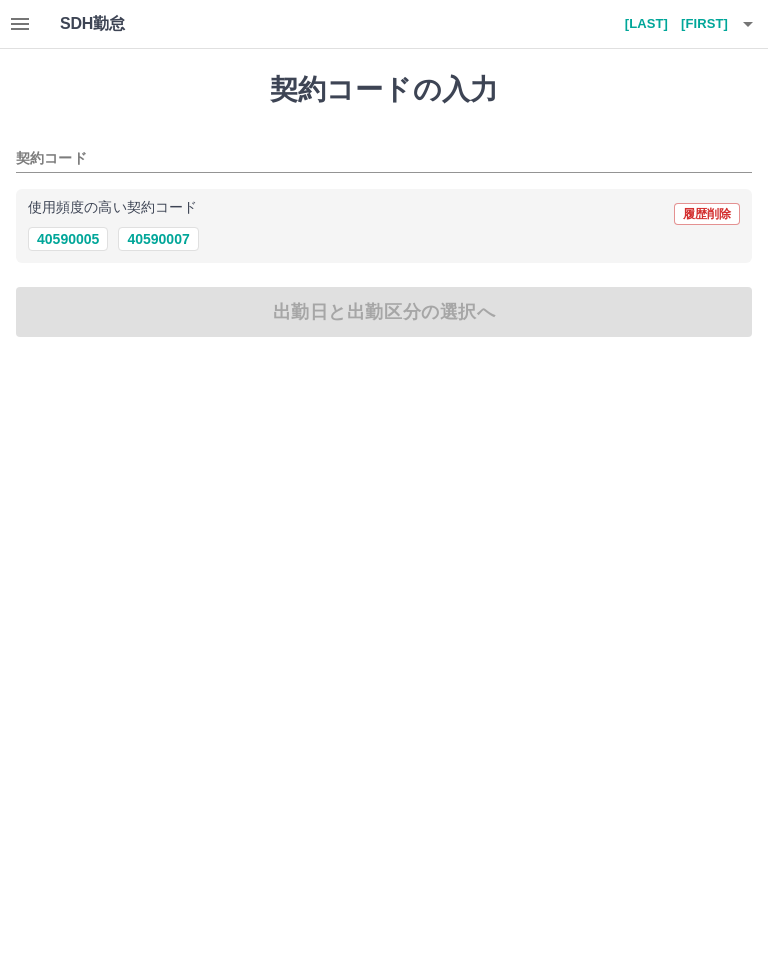 click on "40590005" at bounding box center [68, 239] 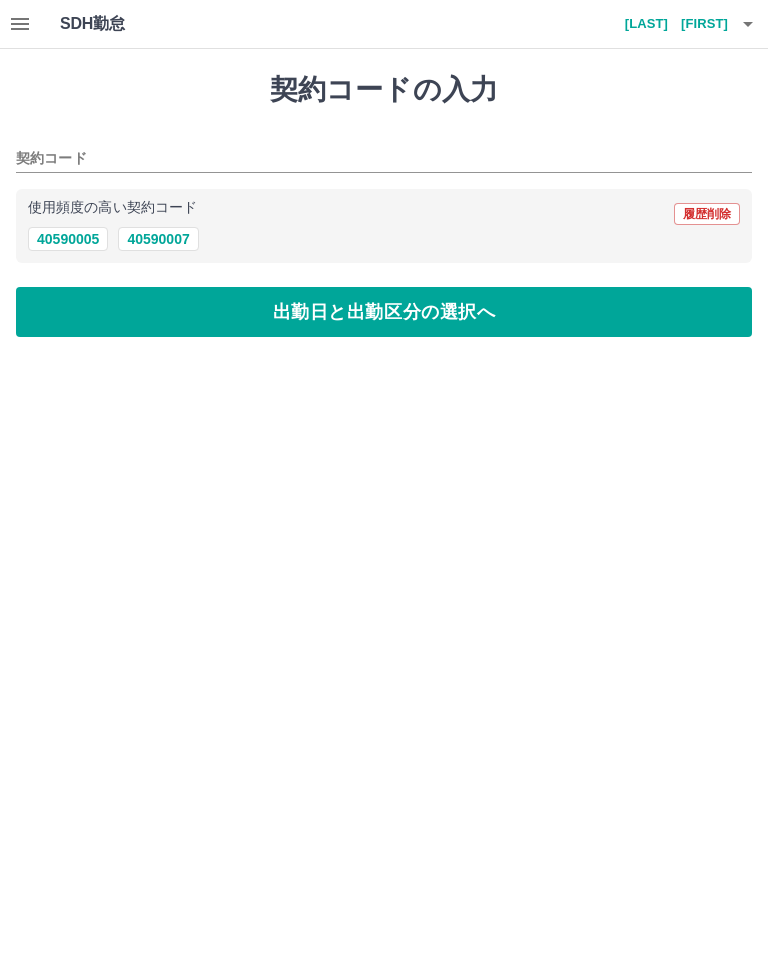type on "********" 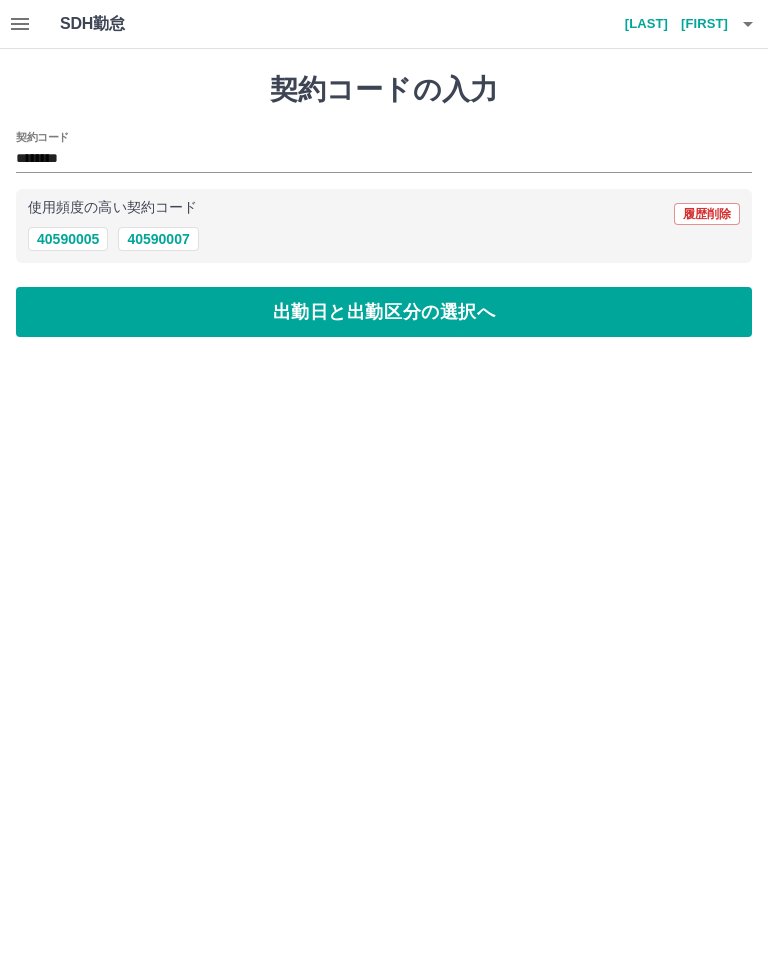 click on "出勤日と出勤区分の選択へ" at bounding box center (384, 312) 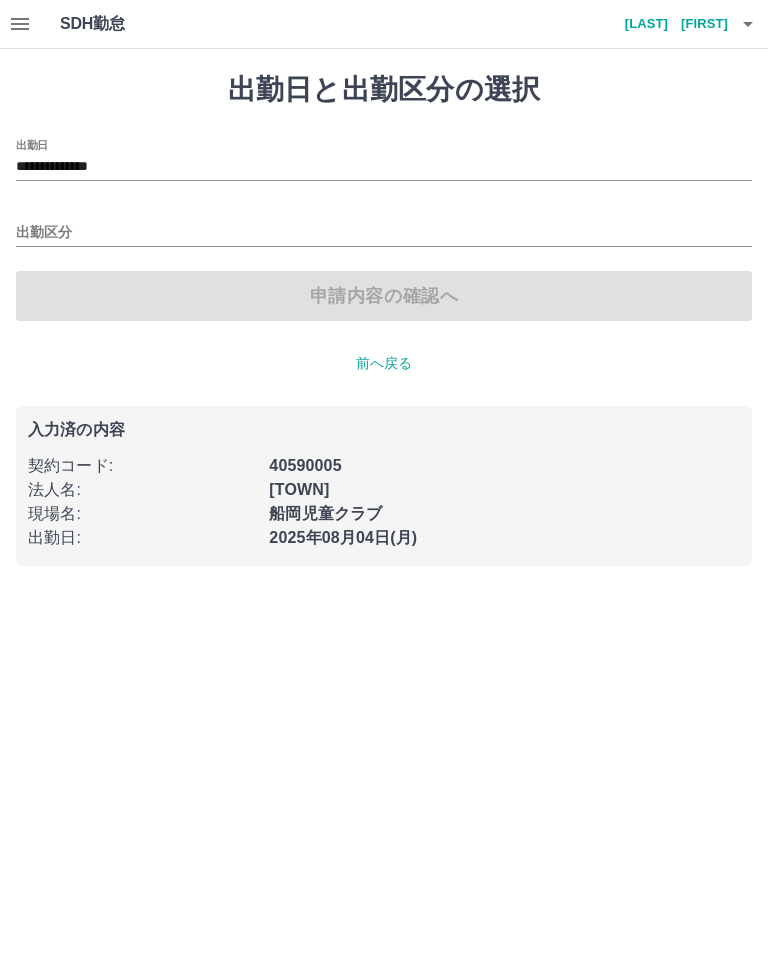 click on "出勤区分" at bounding box center [384, 226] 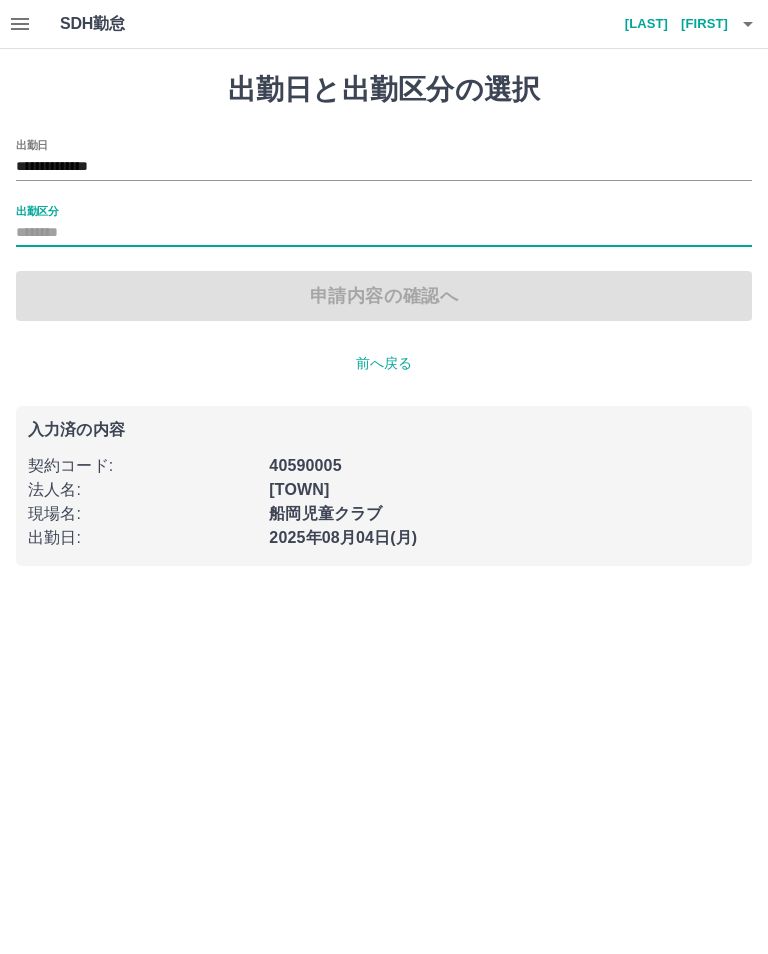 click on "出勤区分" at bounding box center (37, 210) 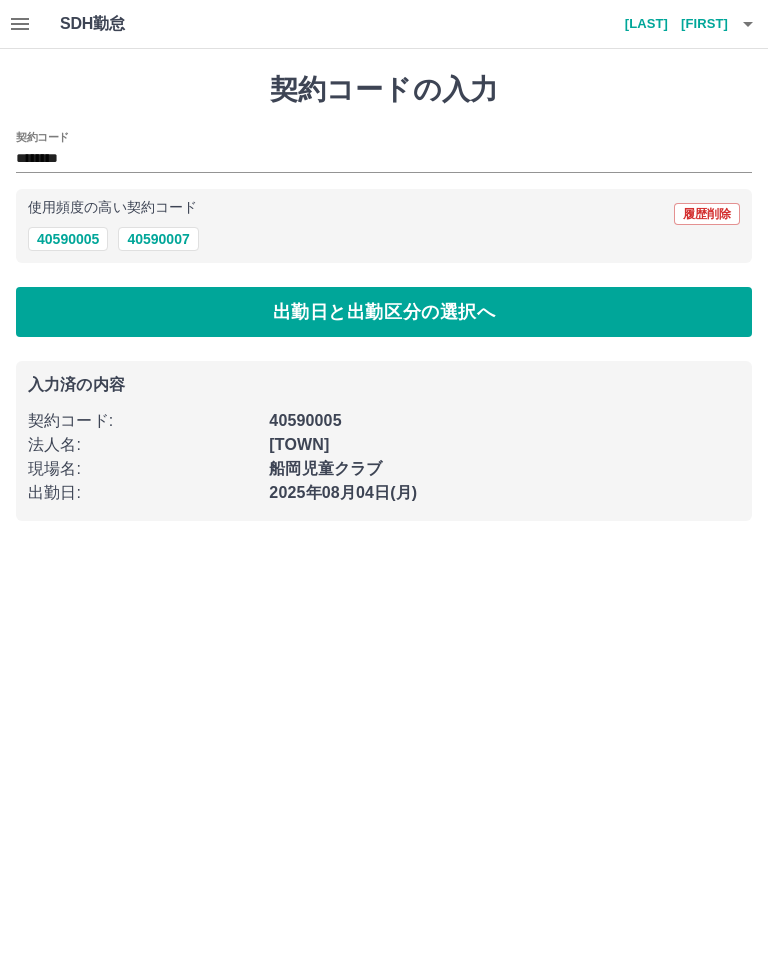click on "出勤日と出勤区分の選択へ" at bounding box center (384, 312) 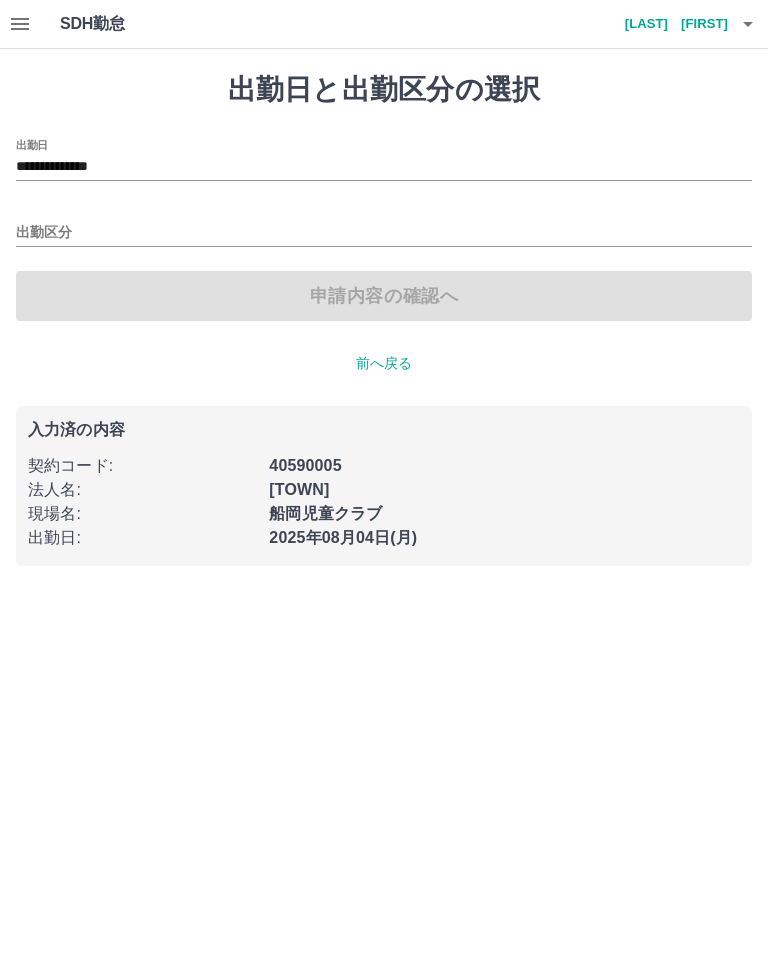 click on "出勤区分" at bounding box center [384, 233] 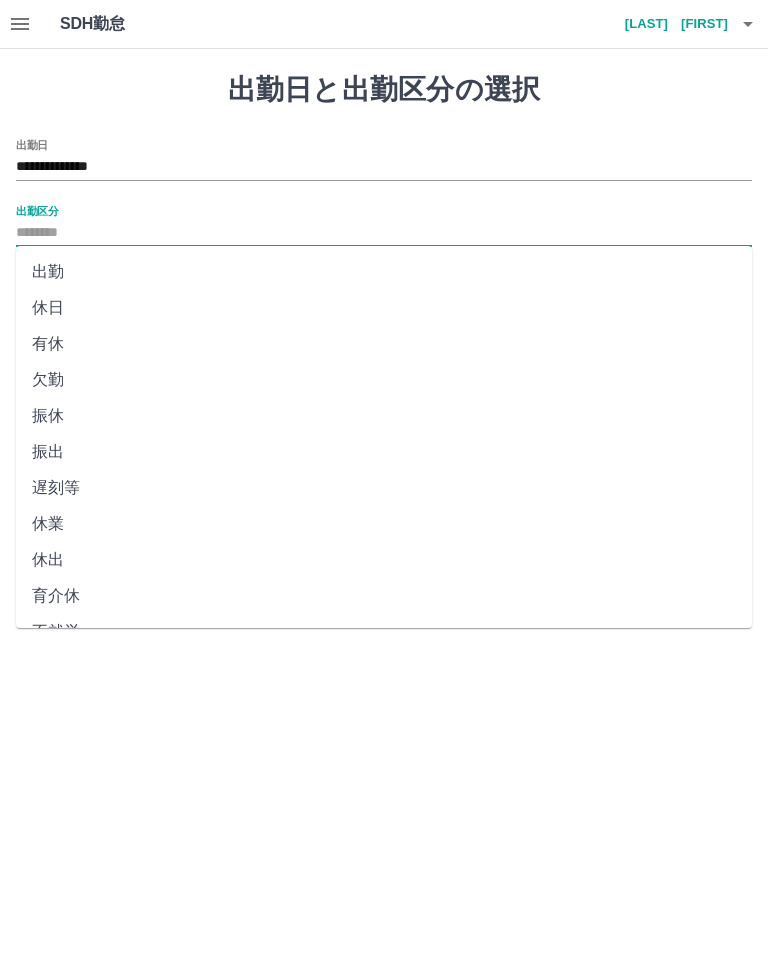 click on "出勤" at bounding box center [384, 272] 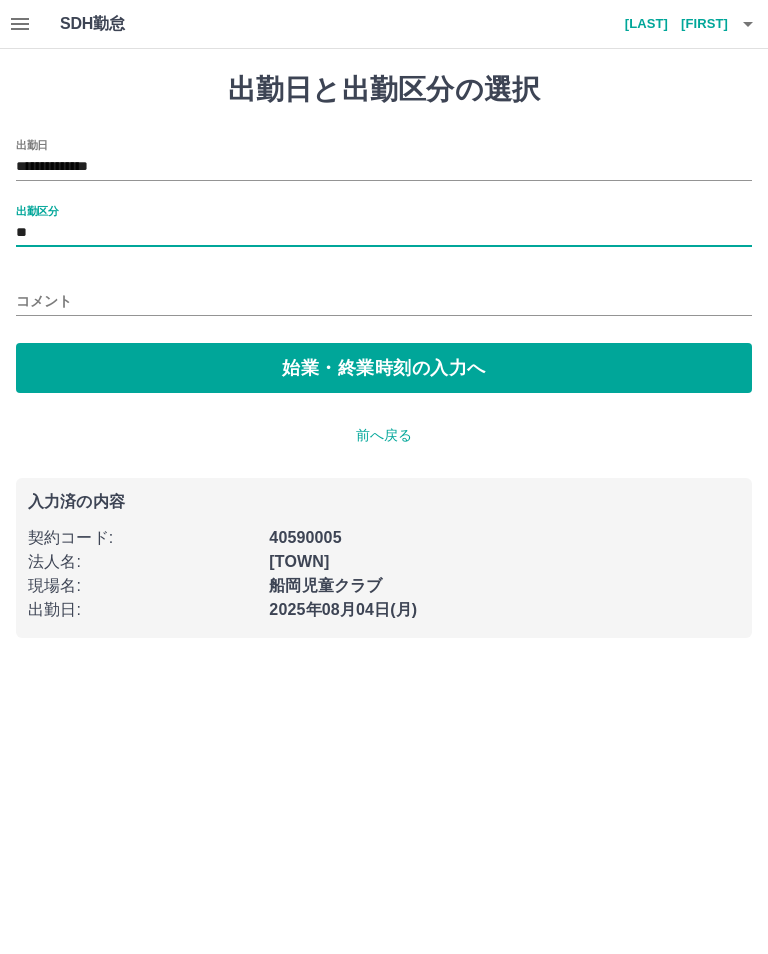 type on "**" 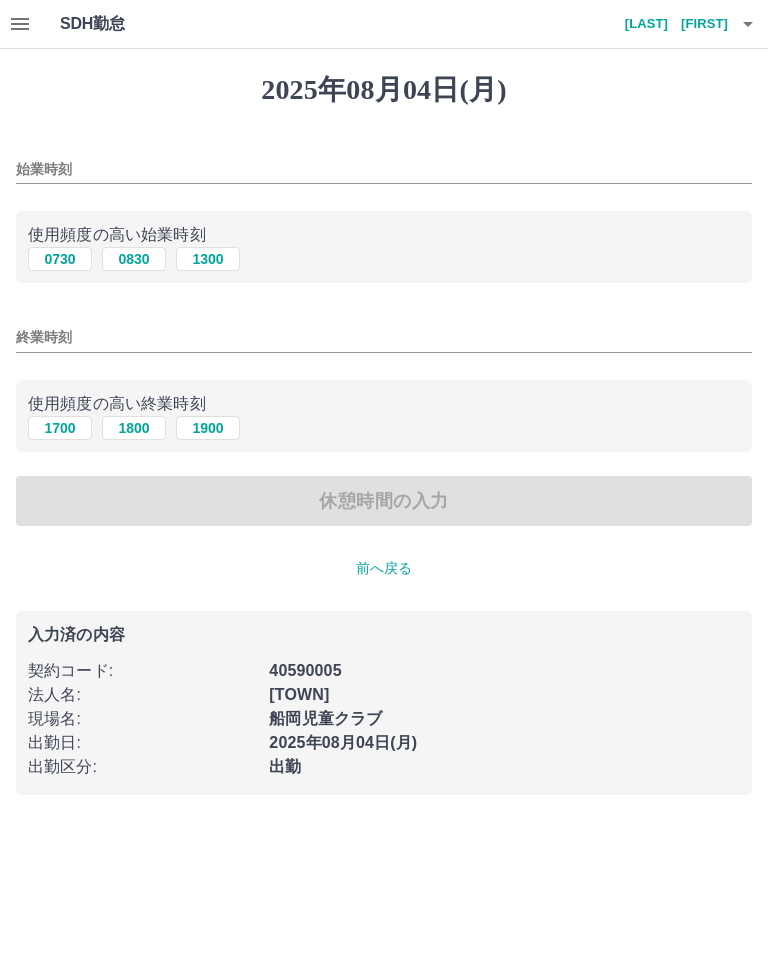 click on "始業時刻" at bounding box center [384, 169] 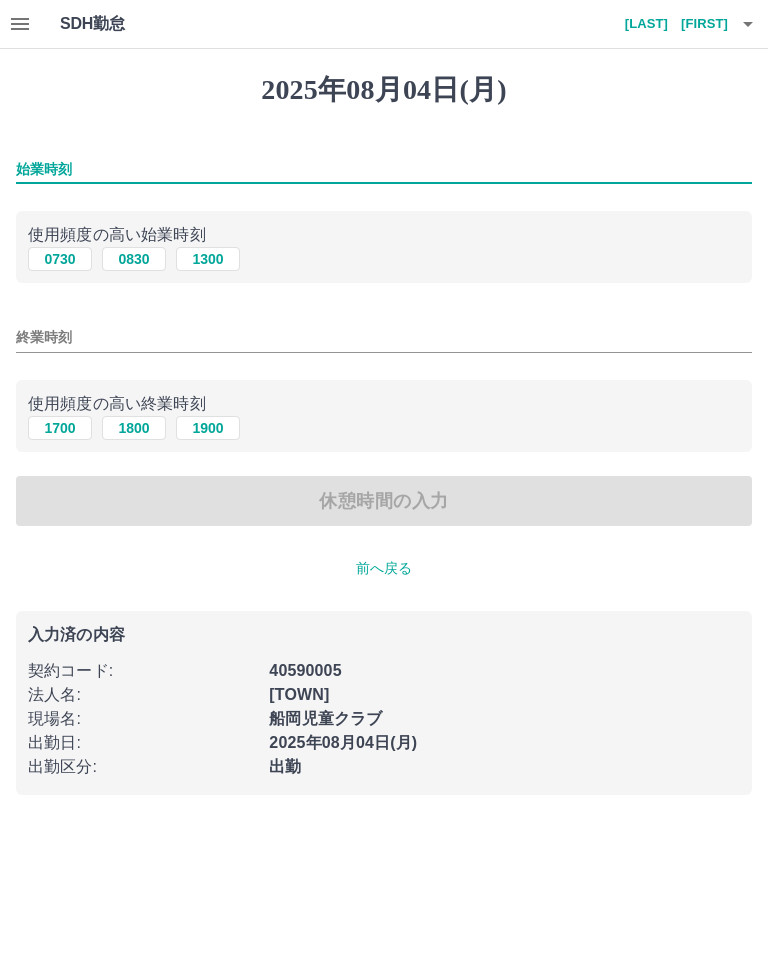 type on "*" 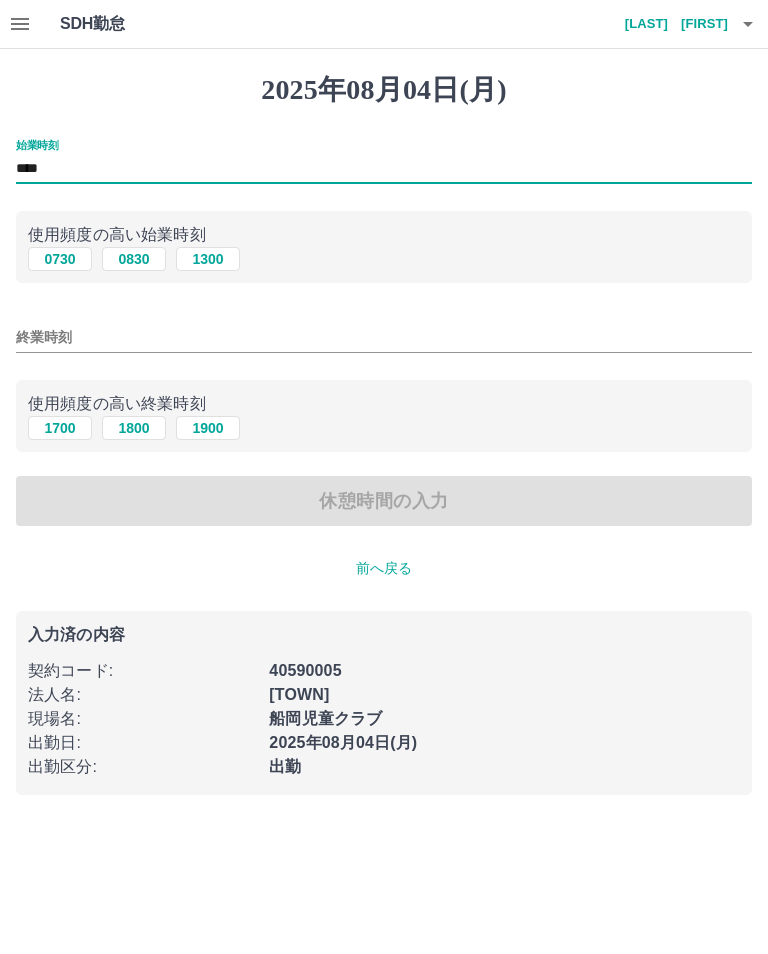 type on "****" 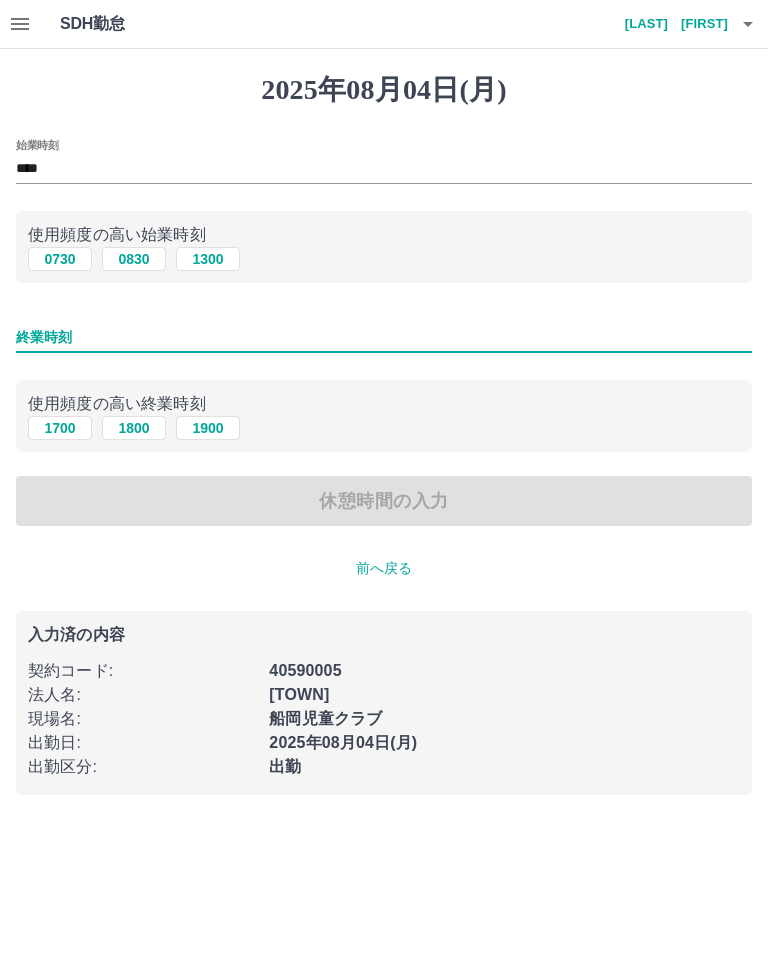 click on "1900" at bounding box center [208, 428] 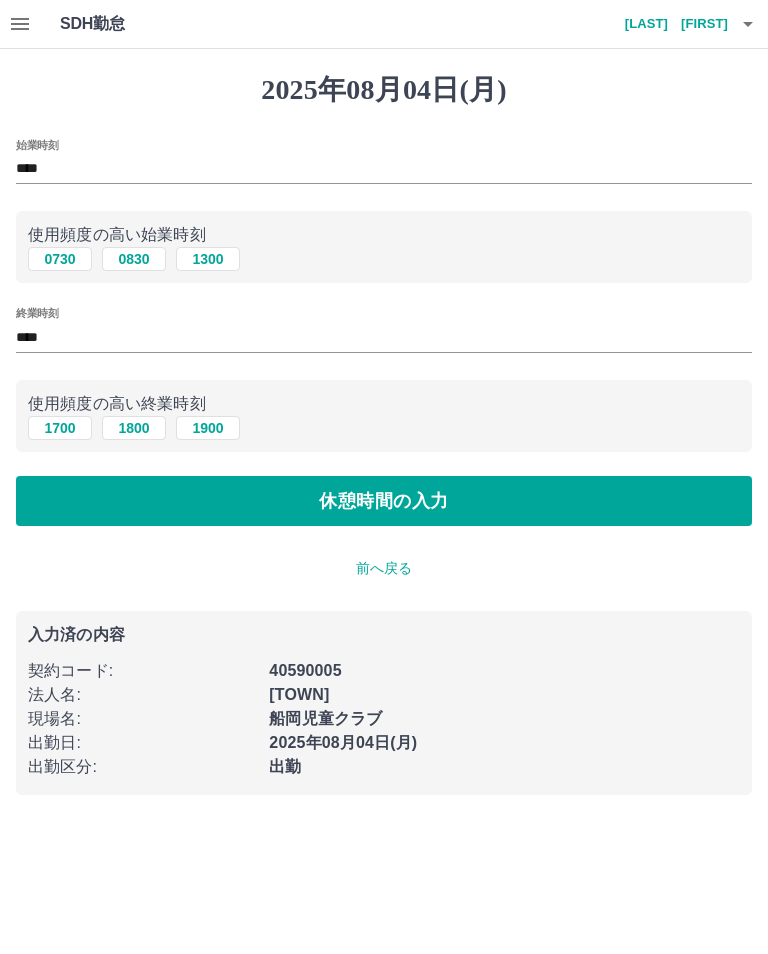 click on "休憩時間の入力" at bounding box center [384, 501] 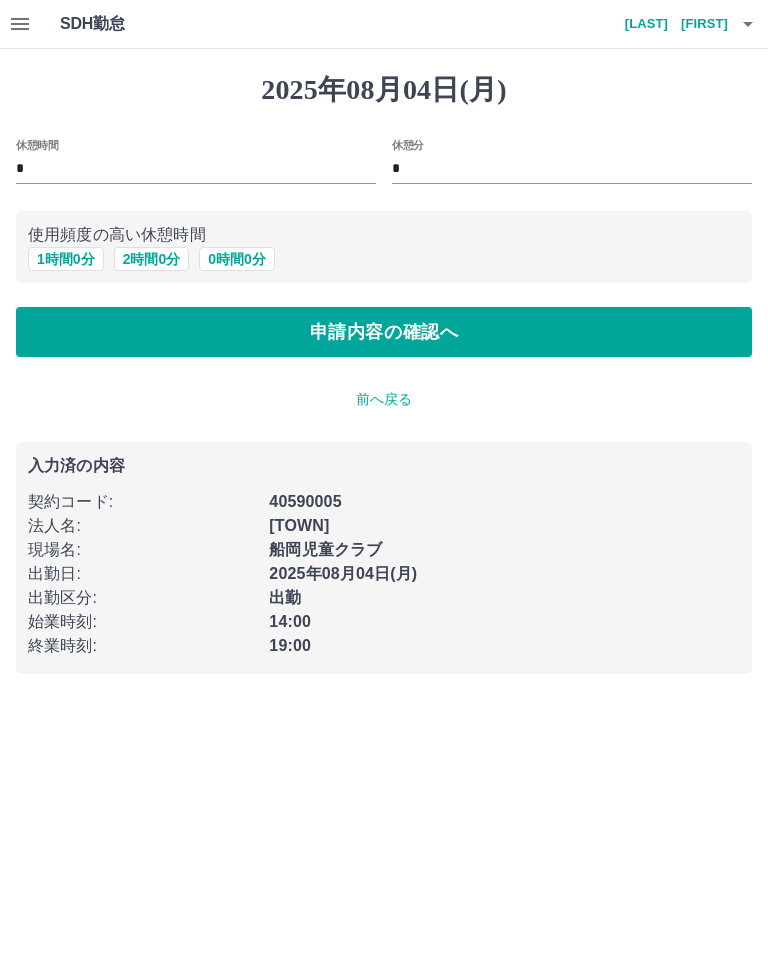 click on "申請内容の確認へ" at bounding box center (384, 332) 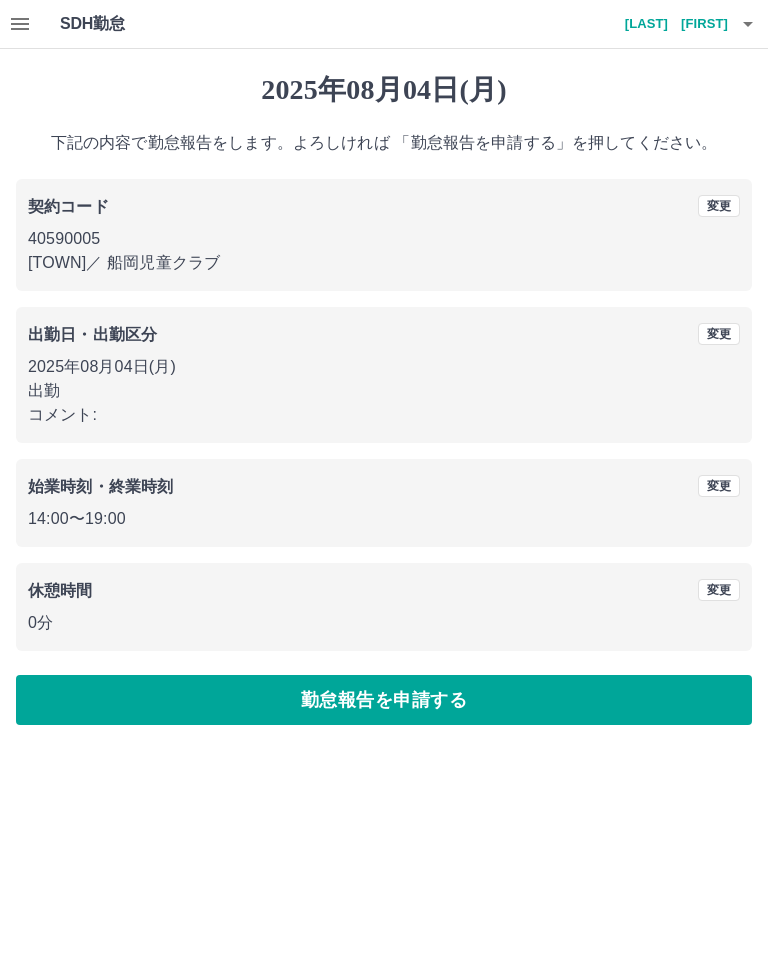 click on "勤怠報告を申請する" at bounding box center [384, 700] 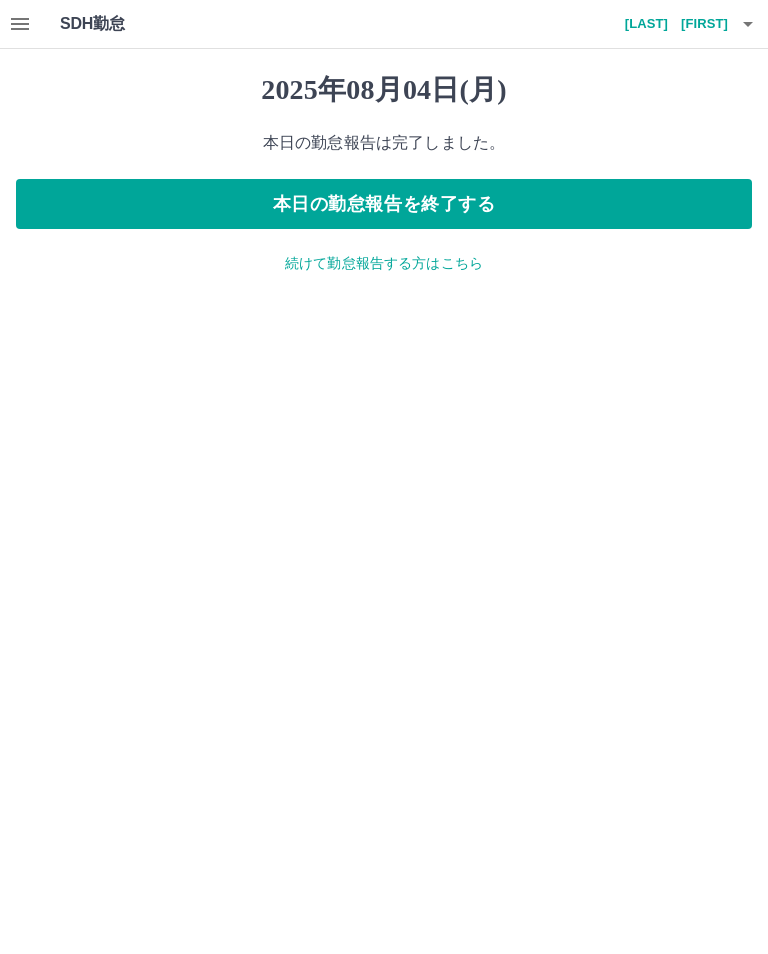 click on "本日の勤怠報告を終了する" at bounding box center [384, 204] 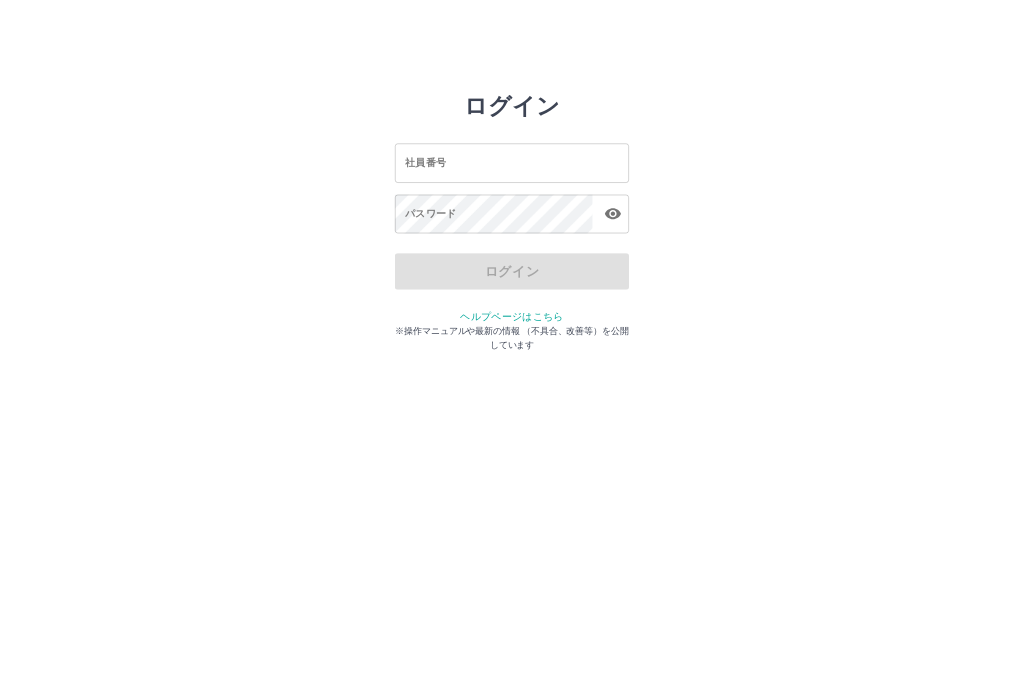 scroll, scrollTop: 0, scrollLeft: 0, axis: both 